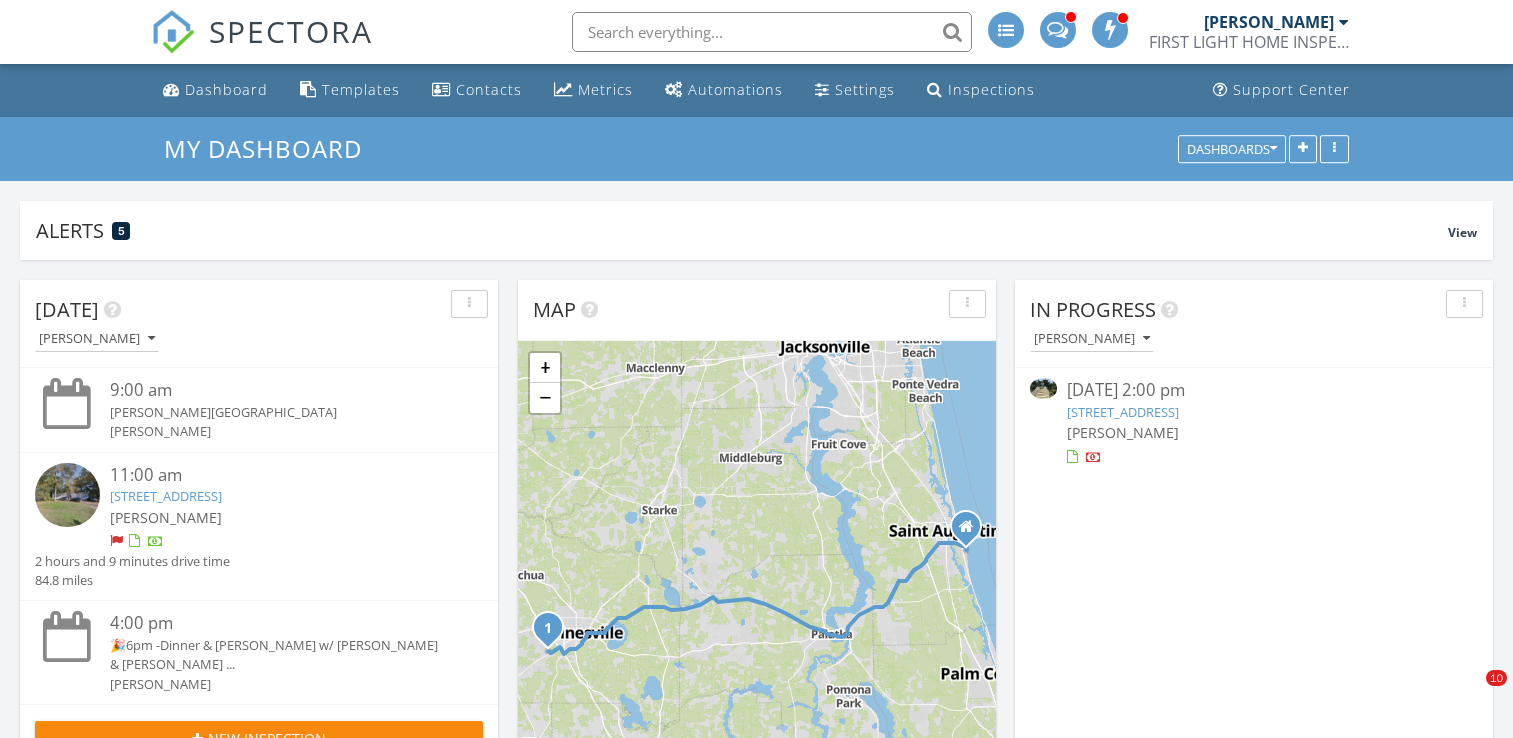 scroll, scrollTop: 1005, scrollLeft: 0, axis: vertical 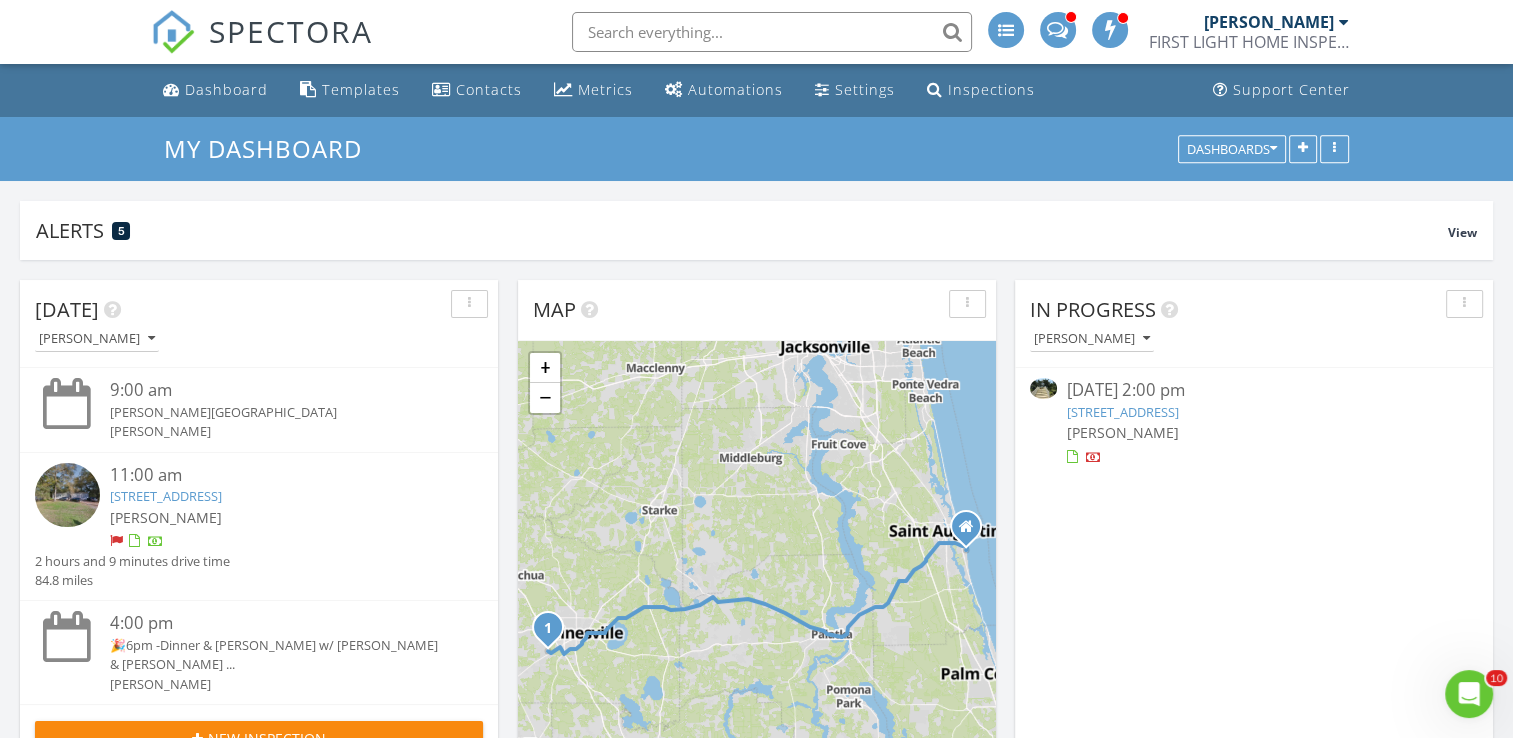 click on "221 N Forest Dune Dr, St. Augustine, FL 32080" at bounding box center [1123, 412] 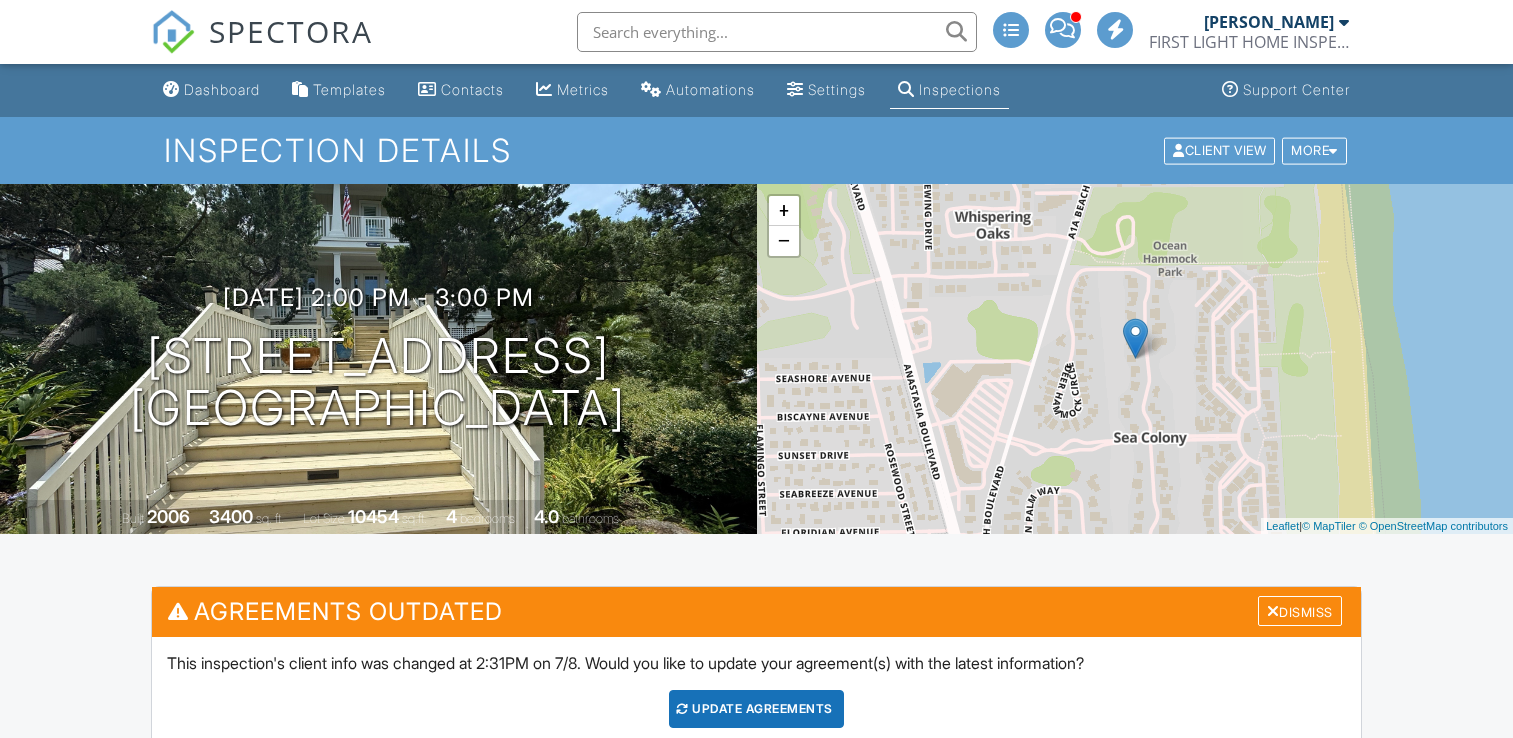 scroll, scrollTop: 0, scrollLeft: 0, axis: both 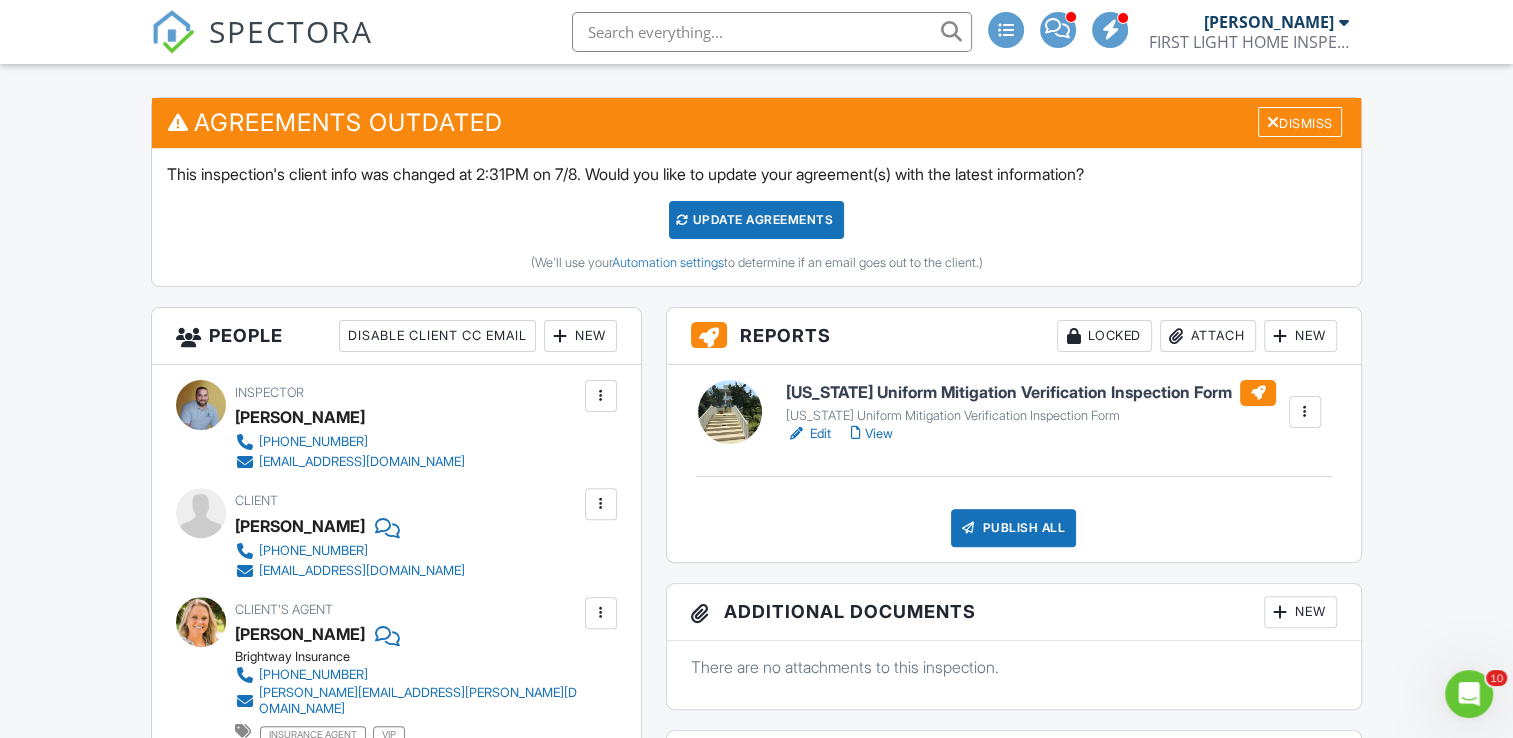 click on "View" at bounding box center (872, 434) 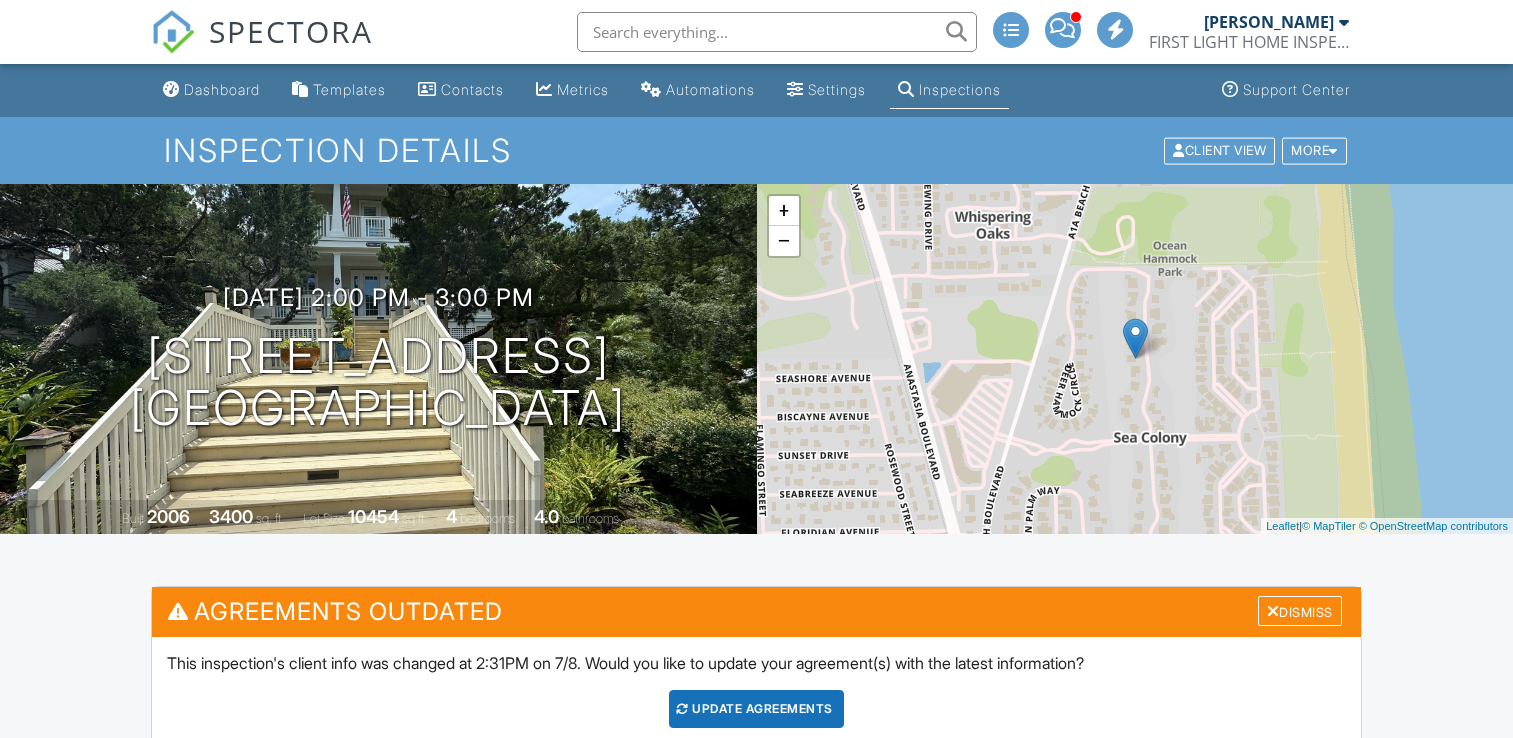 scroll, scrollTop: 0, scrollLeft: 0, axis: both 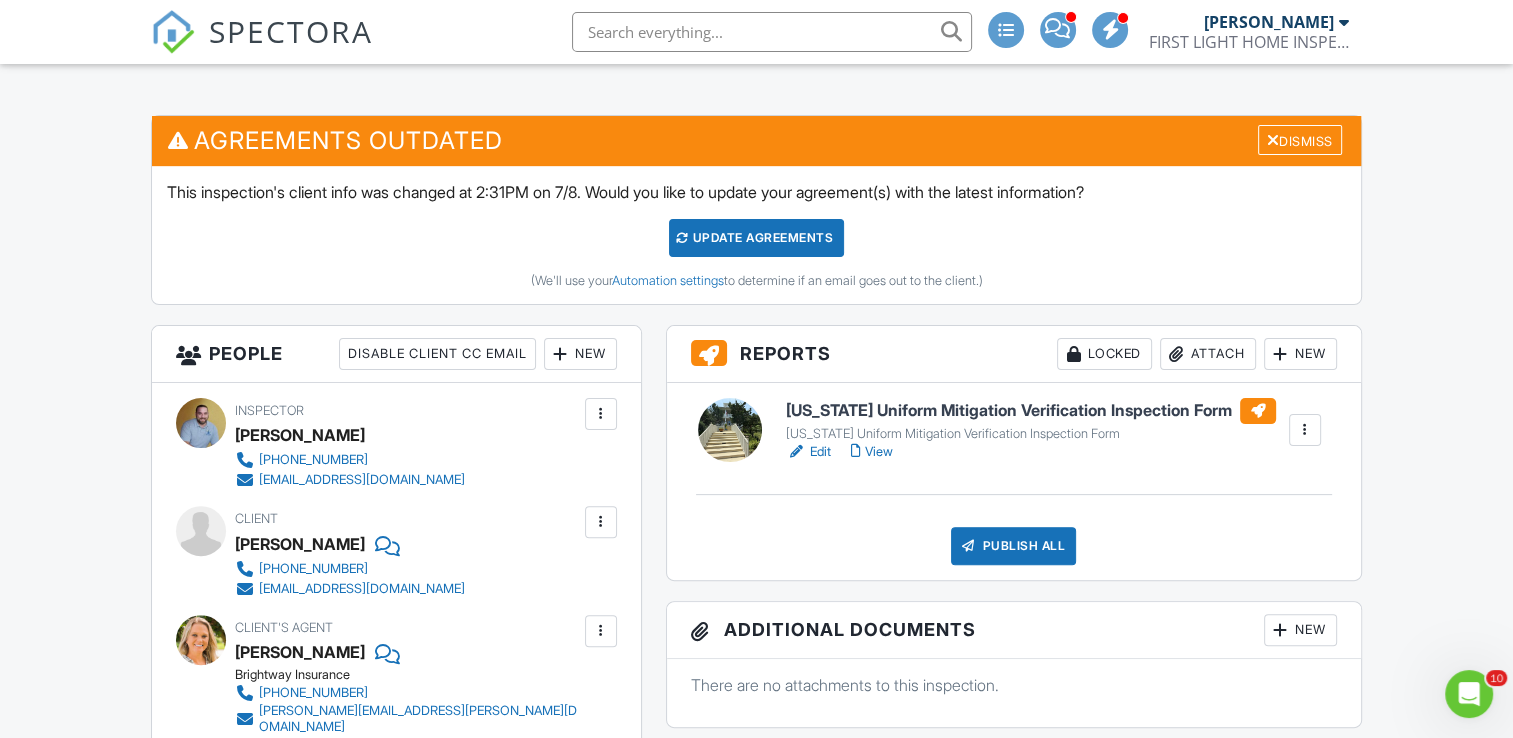 click on "View" at bounding box center [872, 452] 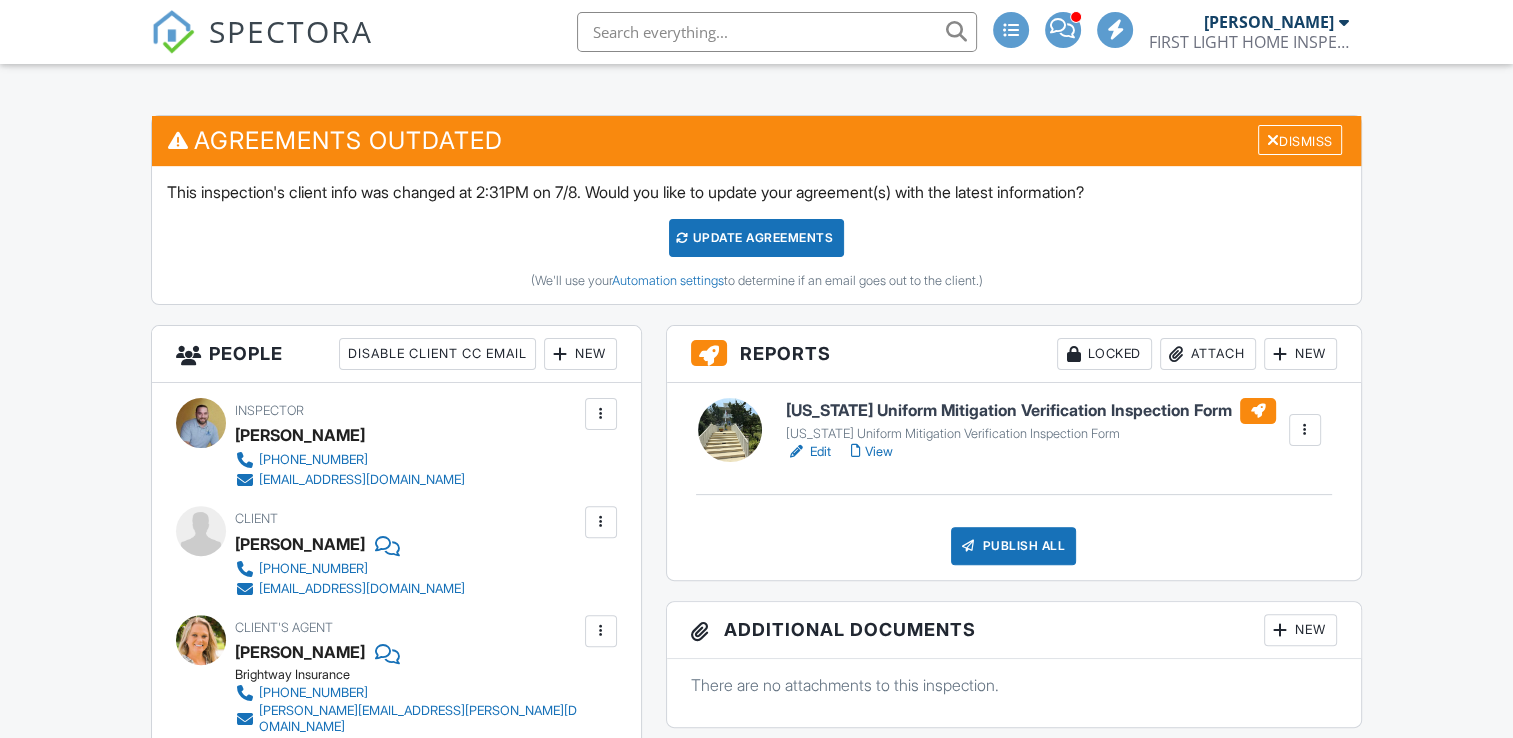 scroll, scrollTop: 471, scrollLeft: 0, axis: vertical 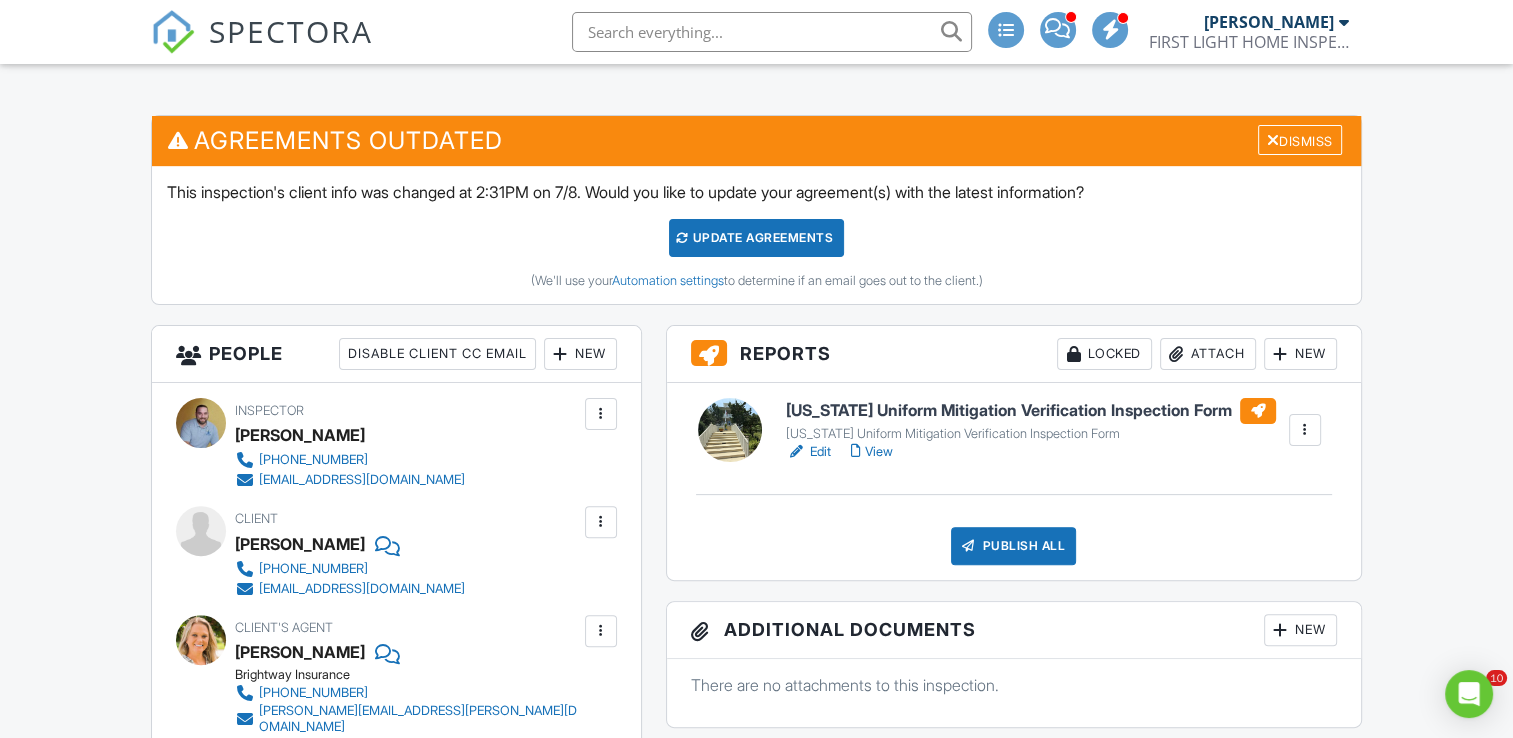 click on "View" at bounding box center (872, 452) 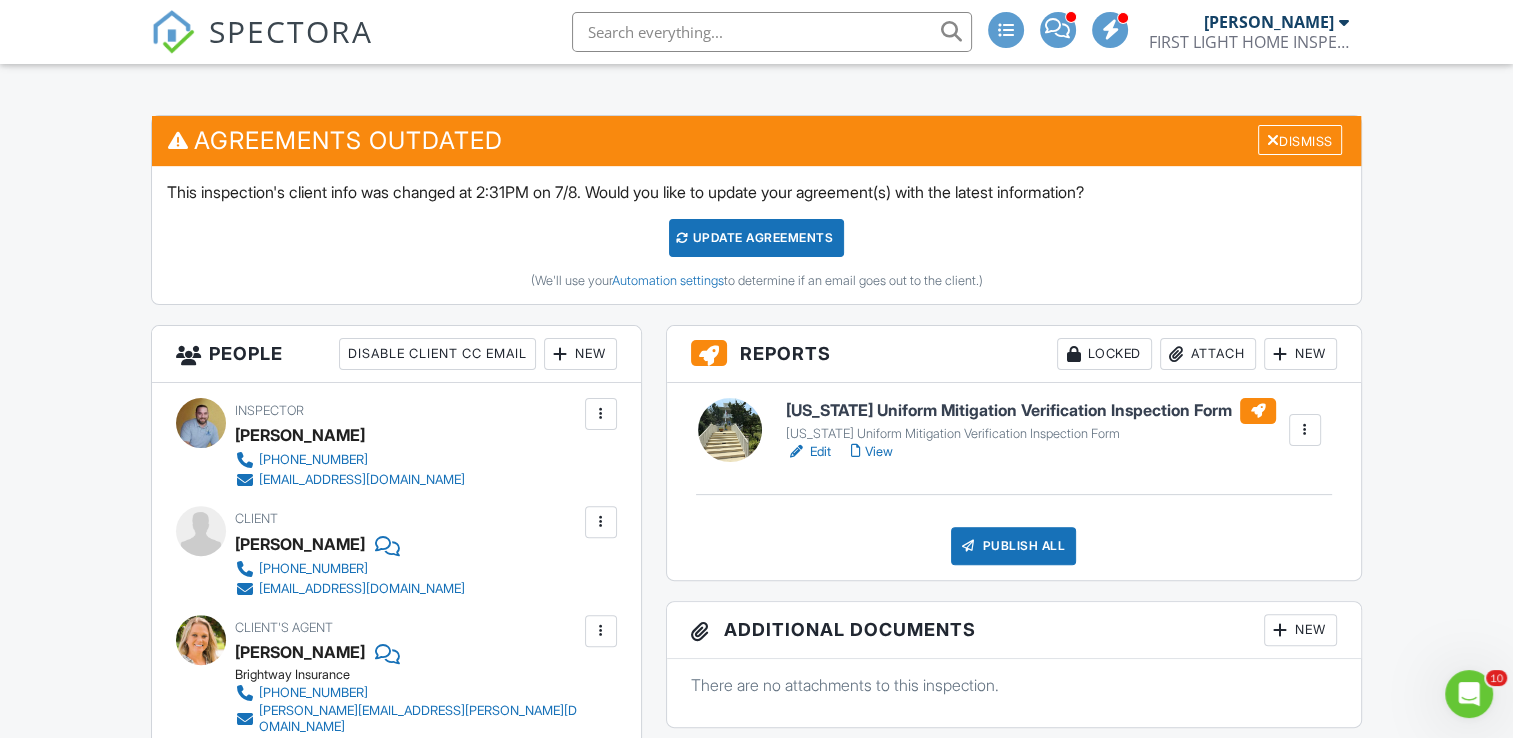 scroll, scrollTop: 0, scrollLeft: 0, axis: both 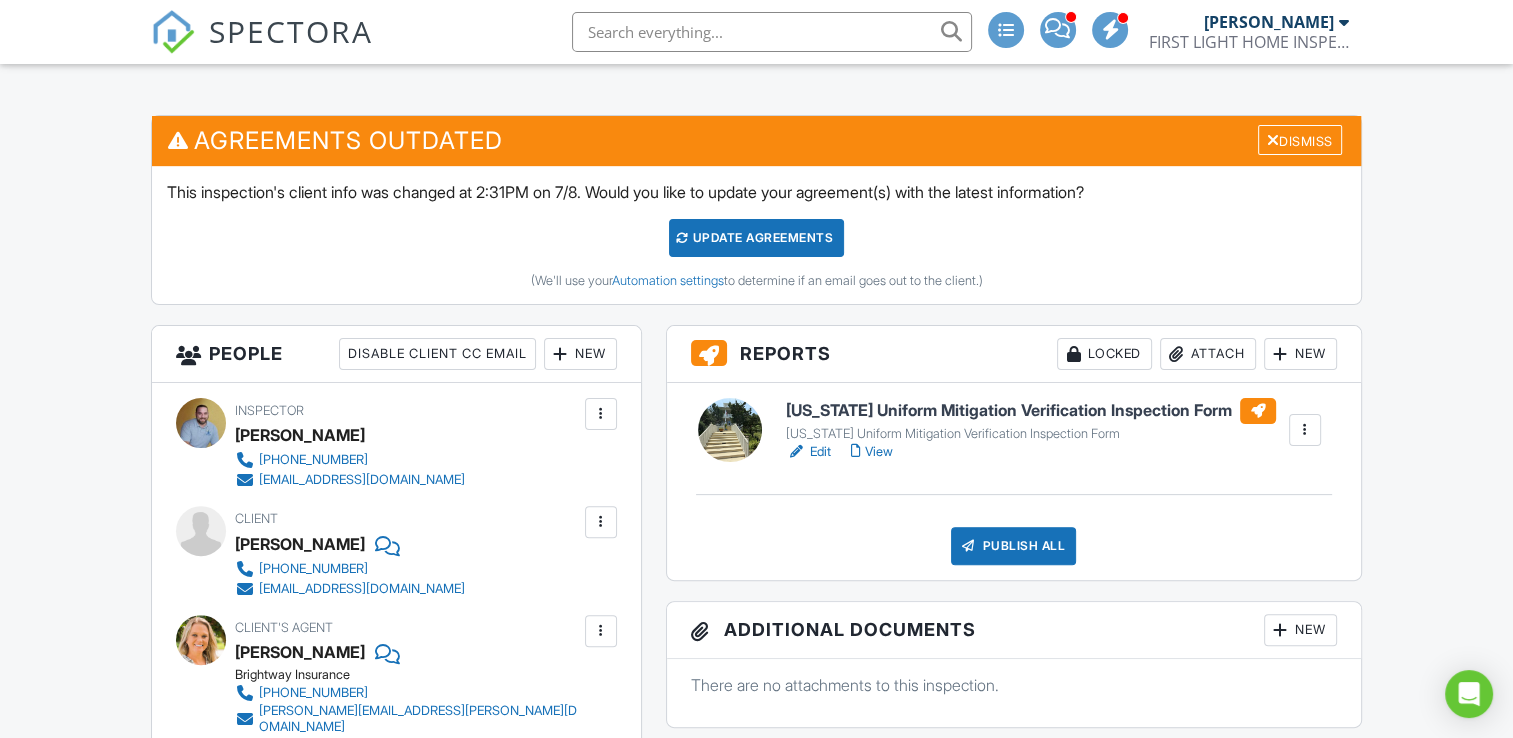 click on "Edit" at bounding box center (808, 452) 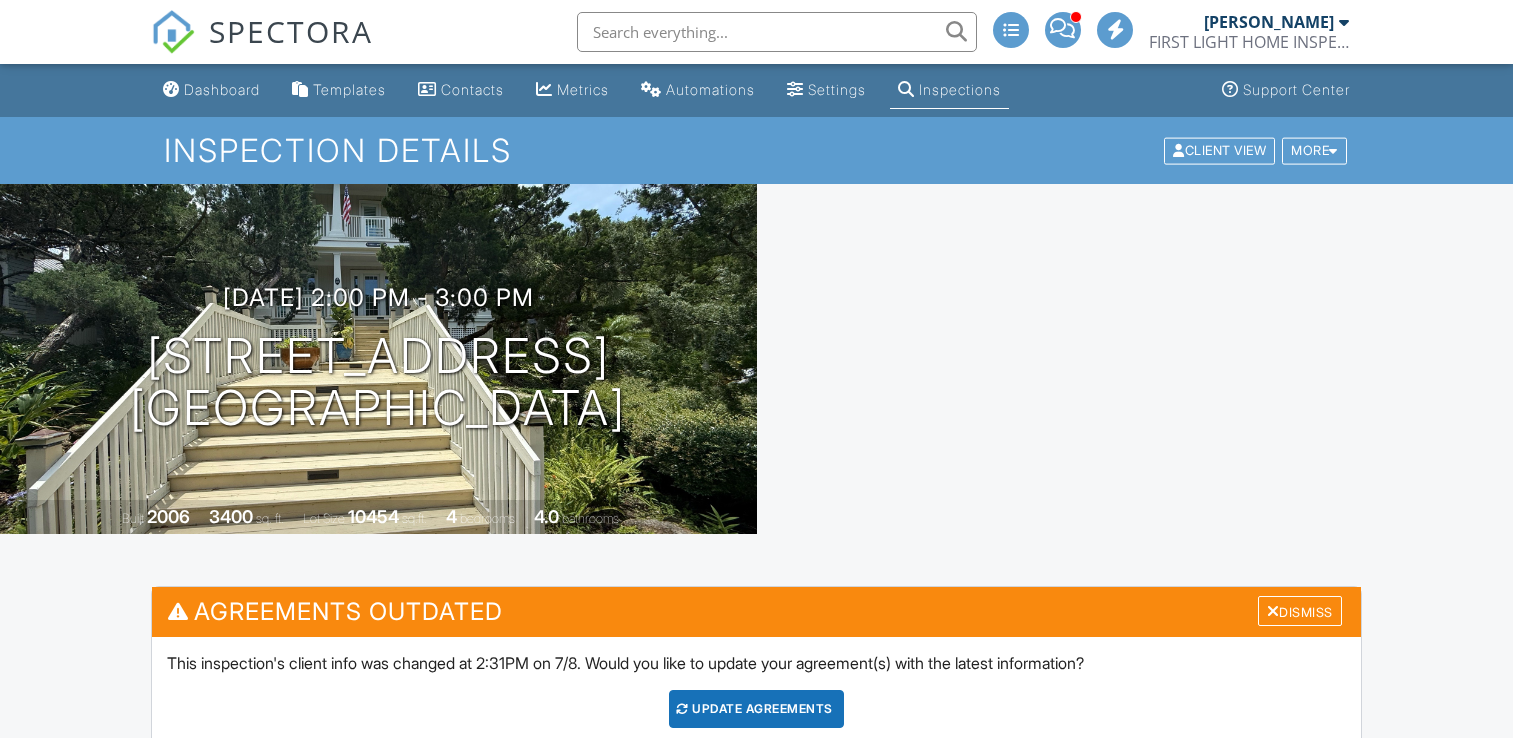 scroll, scrollTop: 0, scrollLeft: 0, axis: both 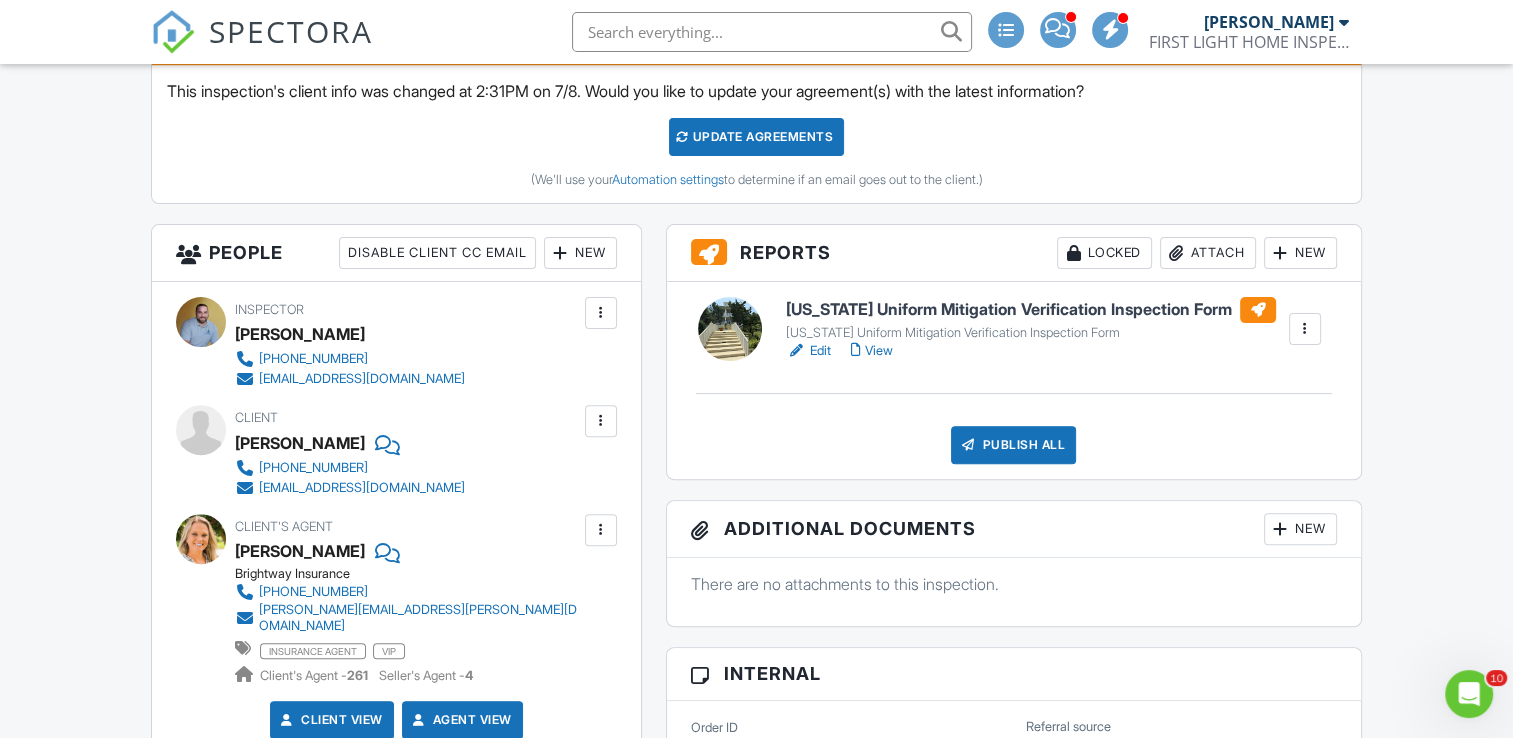 click on "Publish All" at bounding box center [1013, 445] 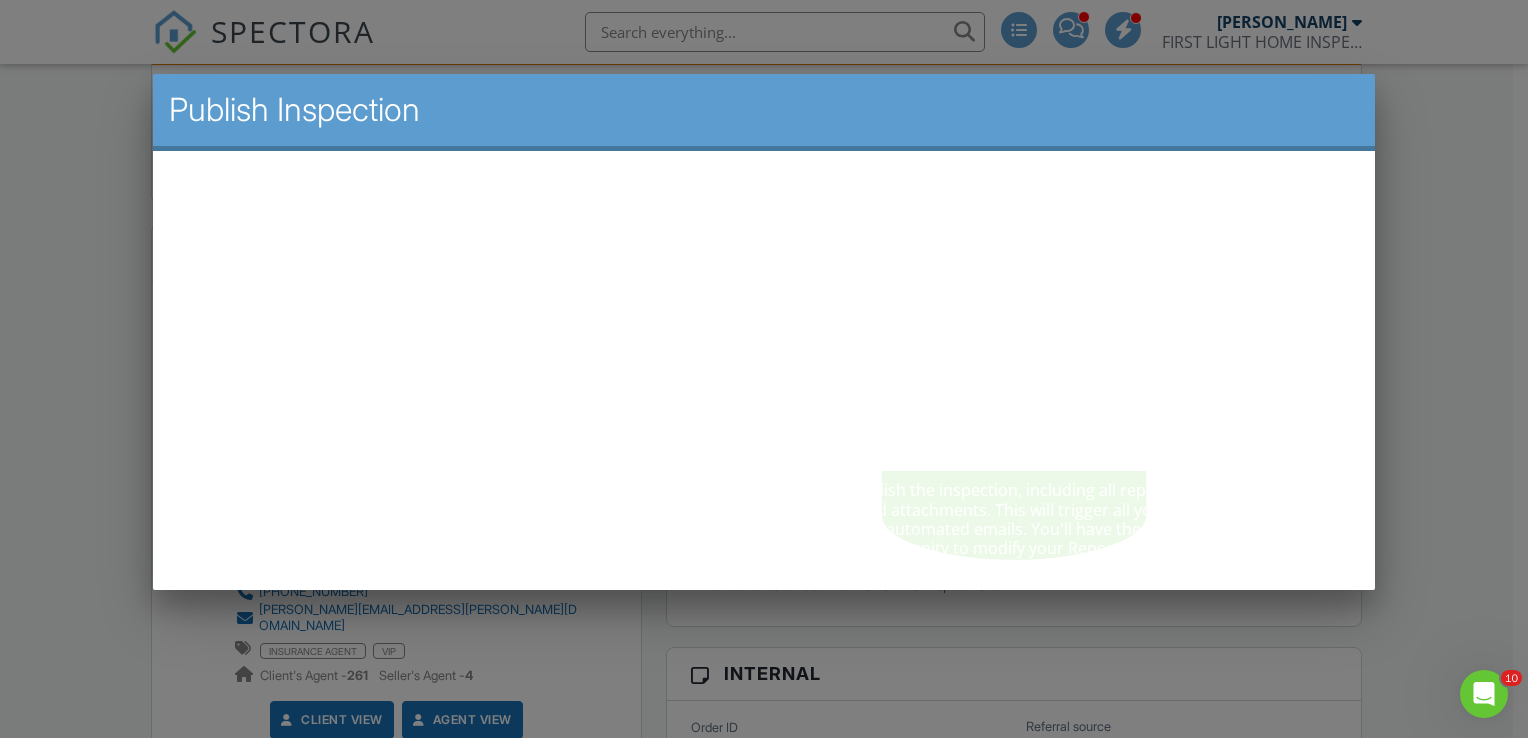 scroll, scrollTop: 0, scrollLeft: 0, axis: both 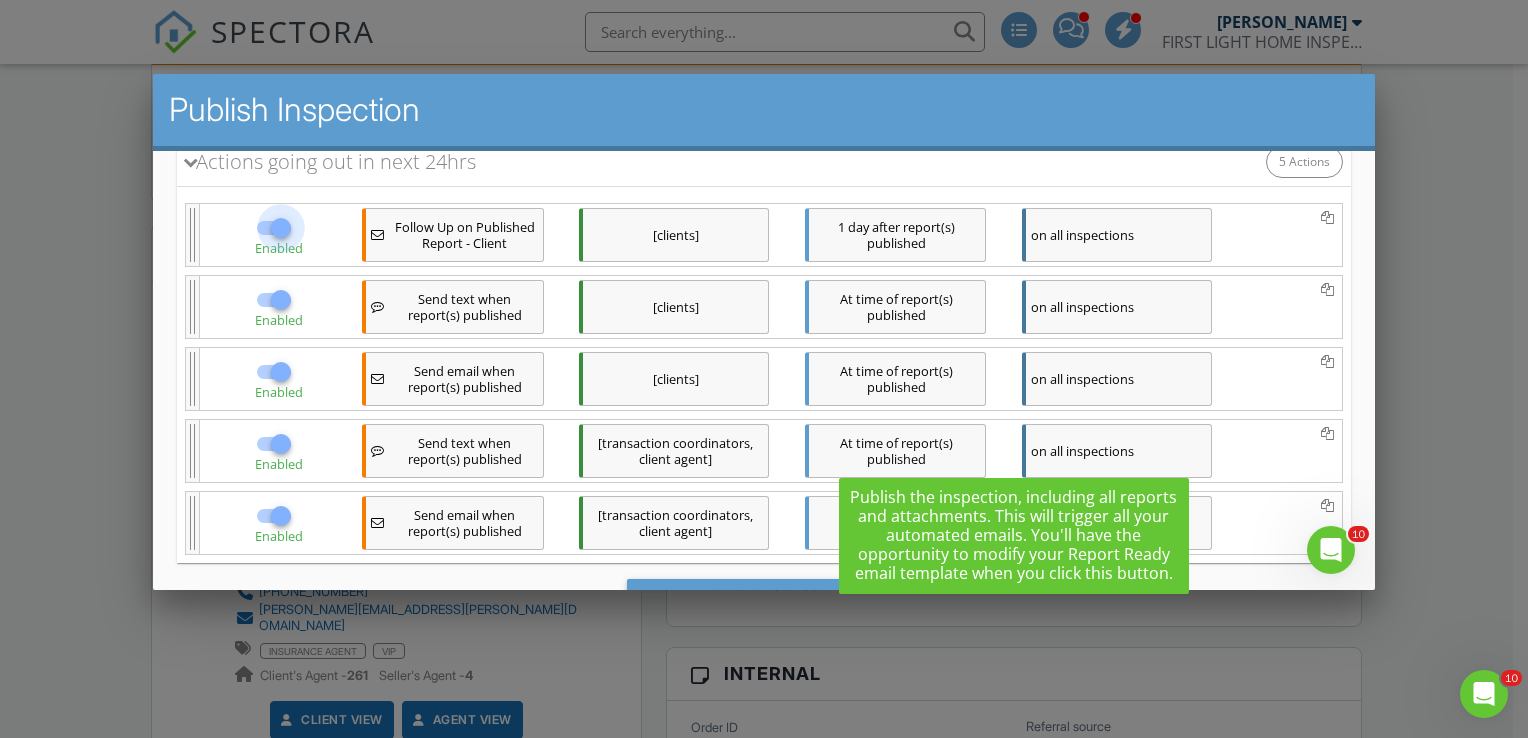 click at bounding box center (280, 227) 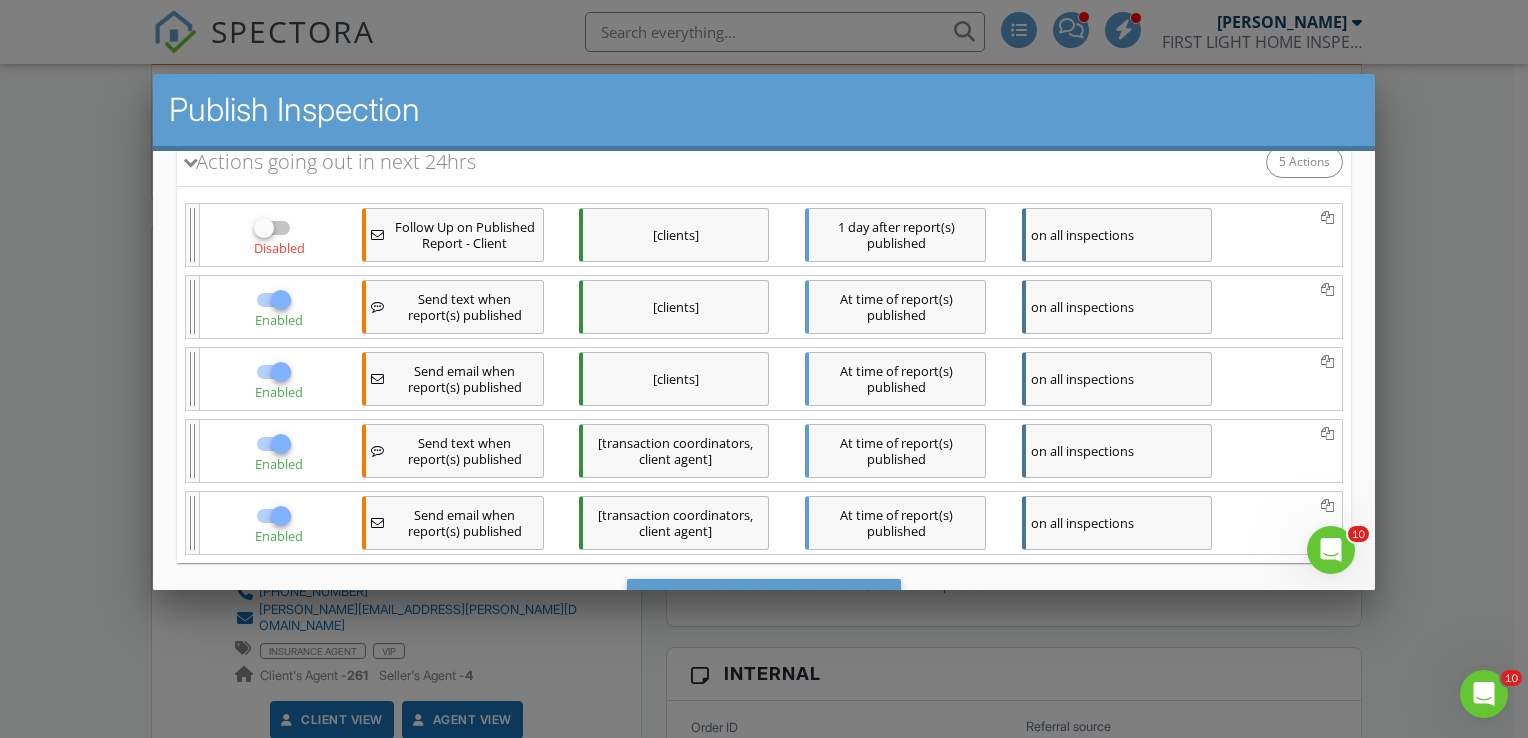 scroll, scrollTop: 361, scrollLeft: 0, axis: vertical 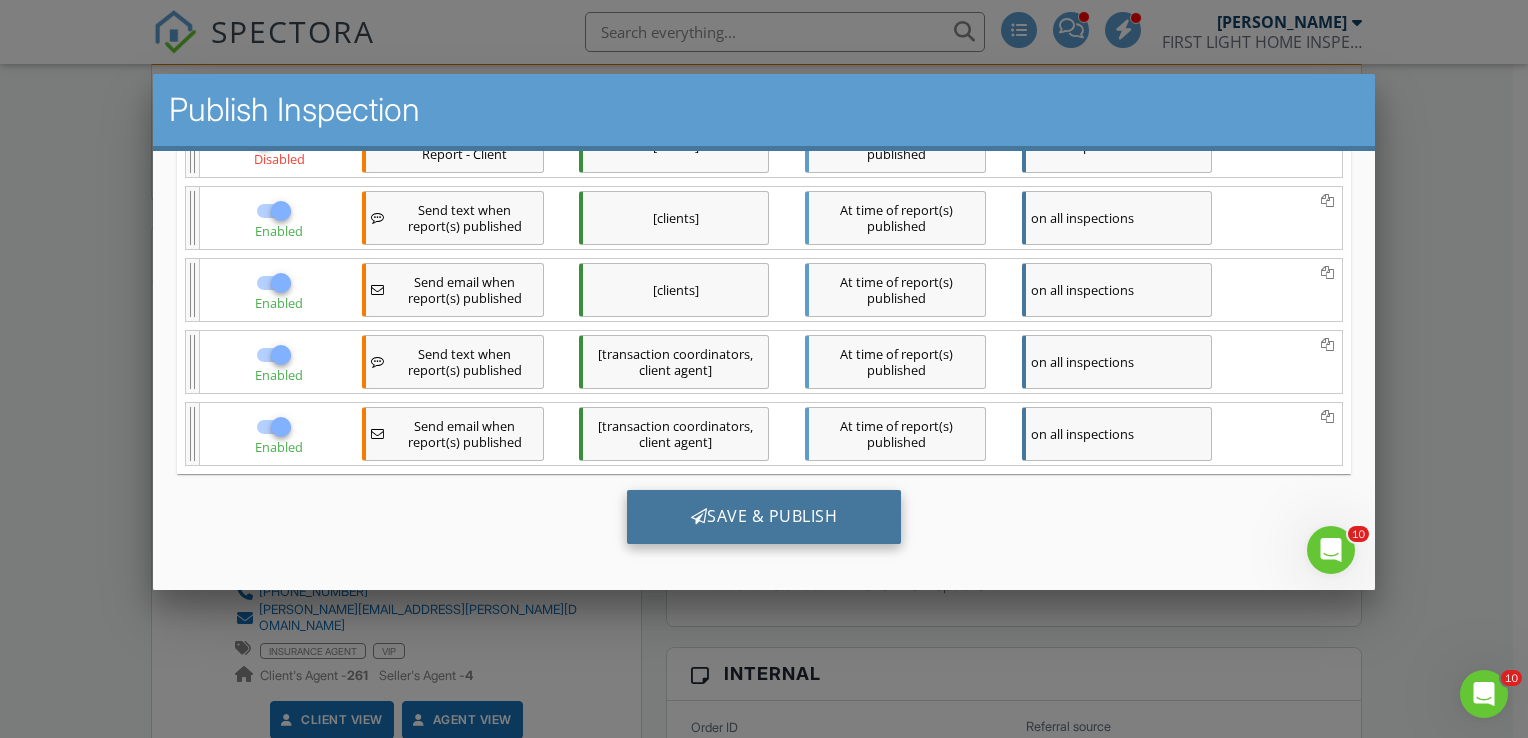 click on "Save & Publish" at bounding box center [763, 516] 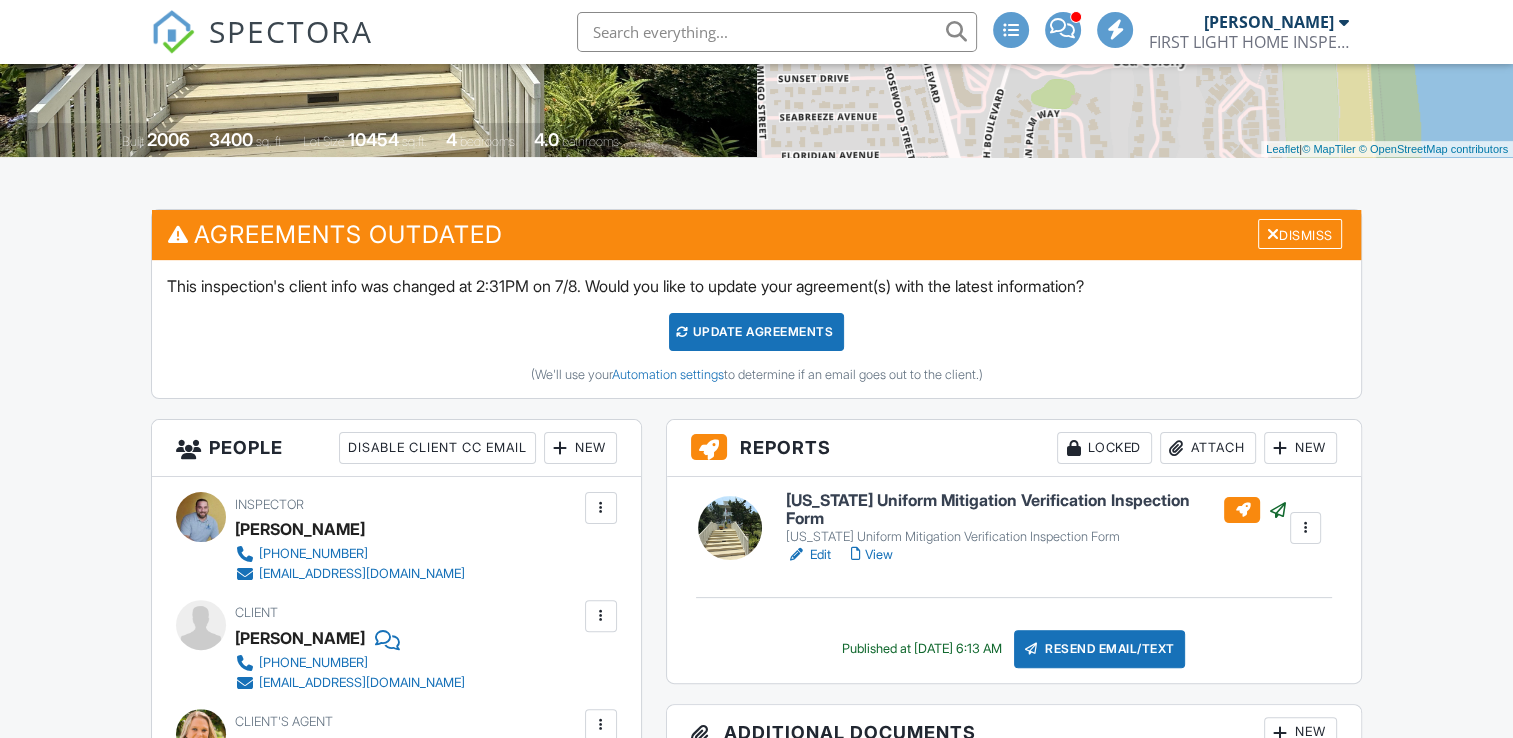 scroll, scrollTop: 578, scrollLeft: 0, axis: vertical 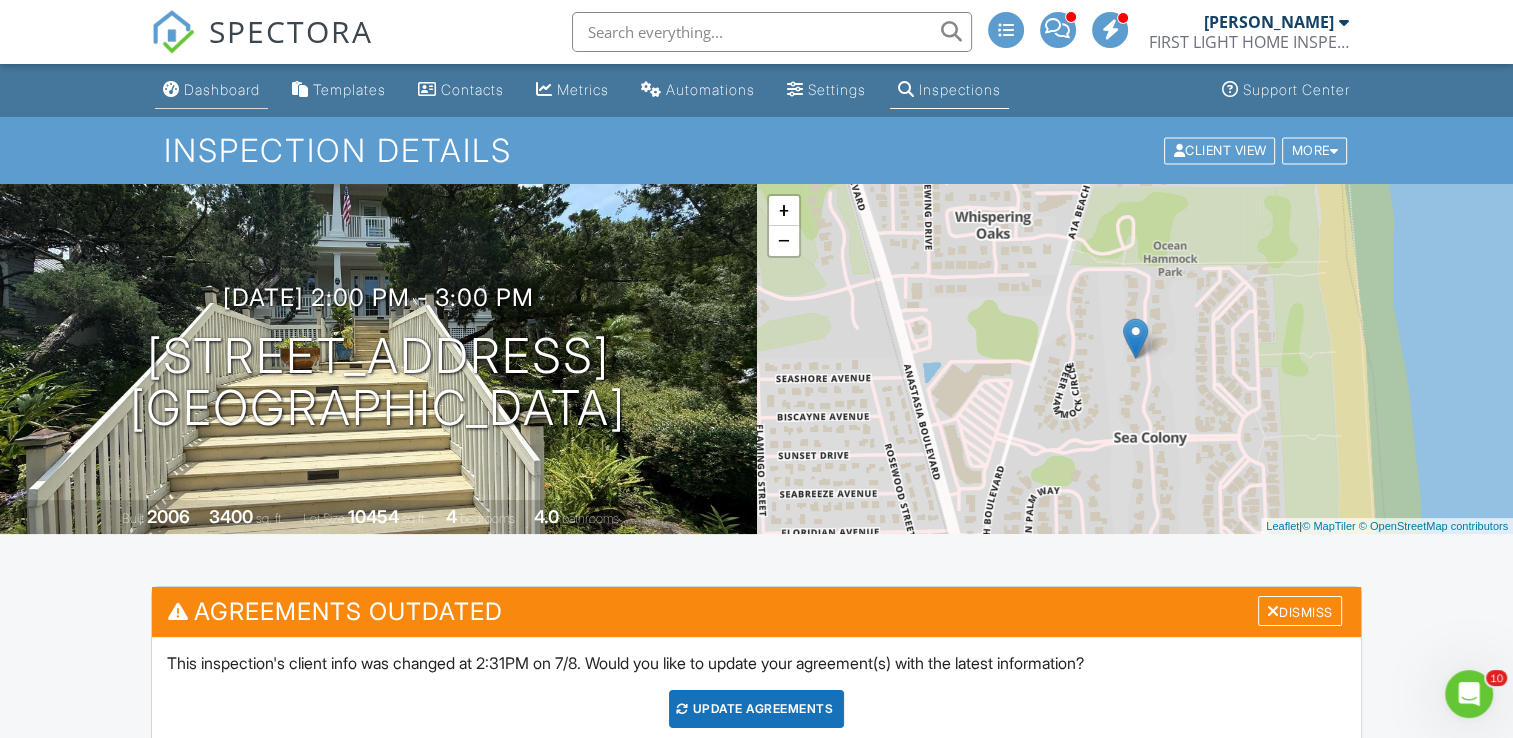 click on "Dashboard" at bounding box center (222, 89) 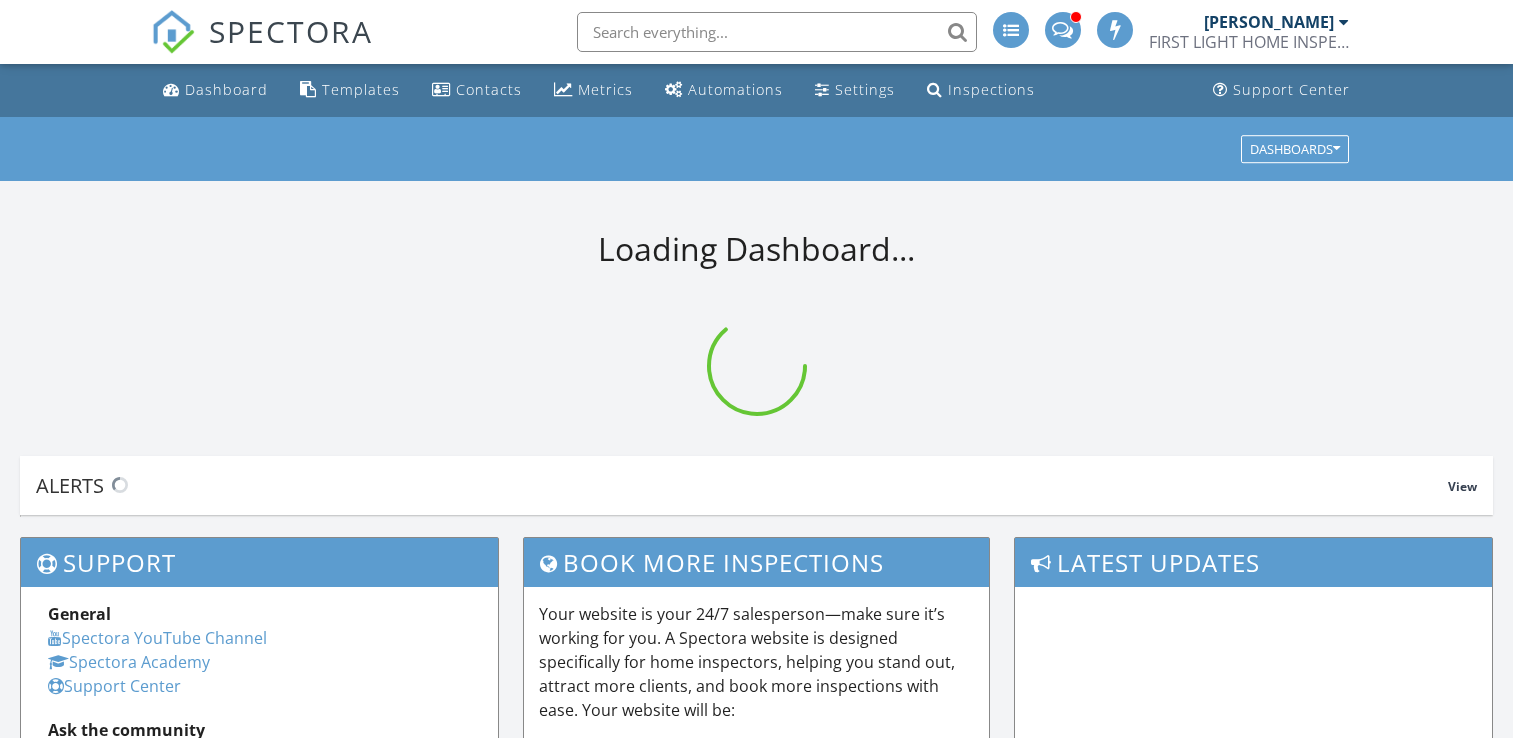 scroll, scrollTop: 0, scrollLeft: 0, axis: both 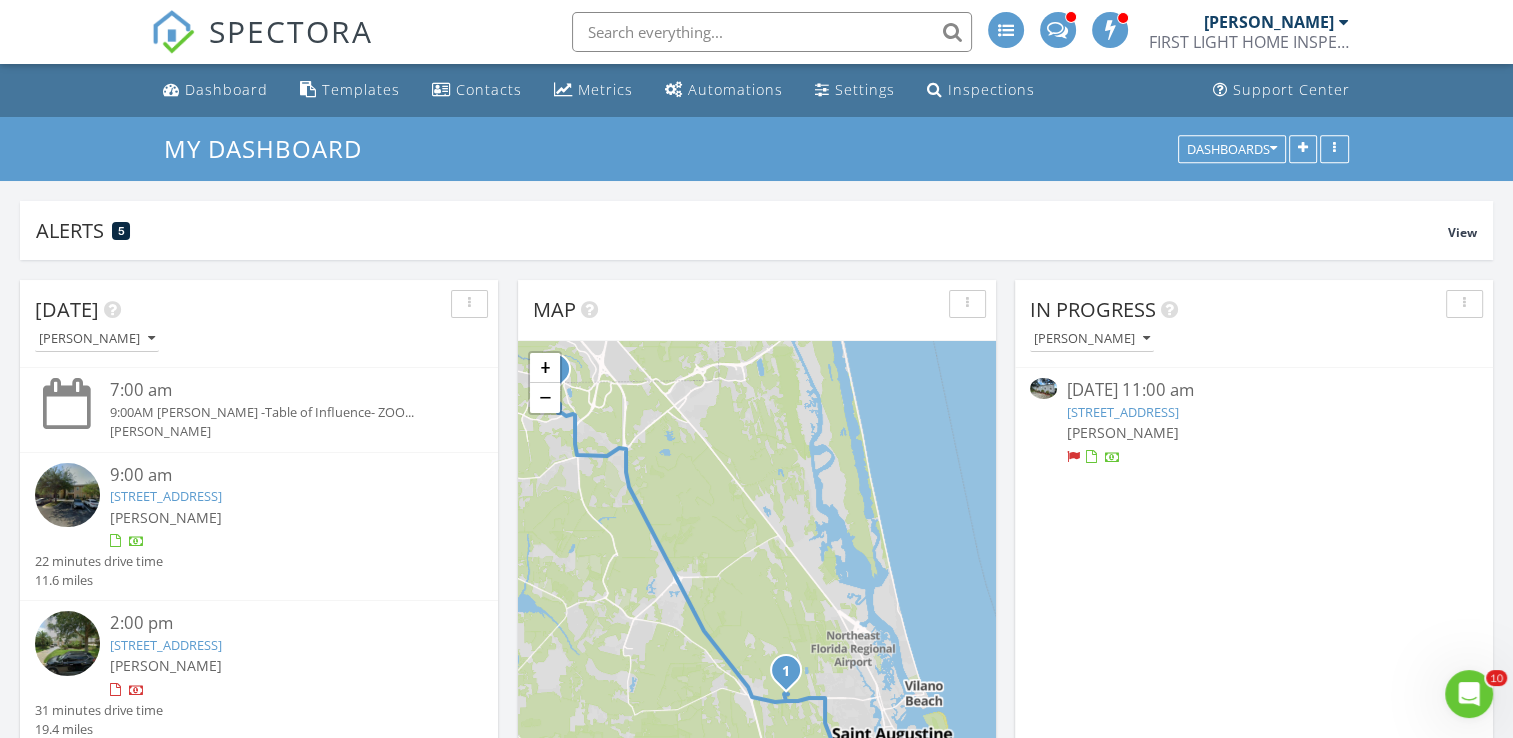 click on "6918 SW 49th Pl, Gainesville, FL 32608" at bounding box center [1123, 412] 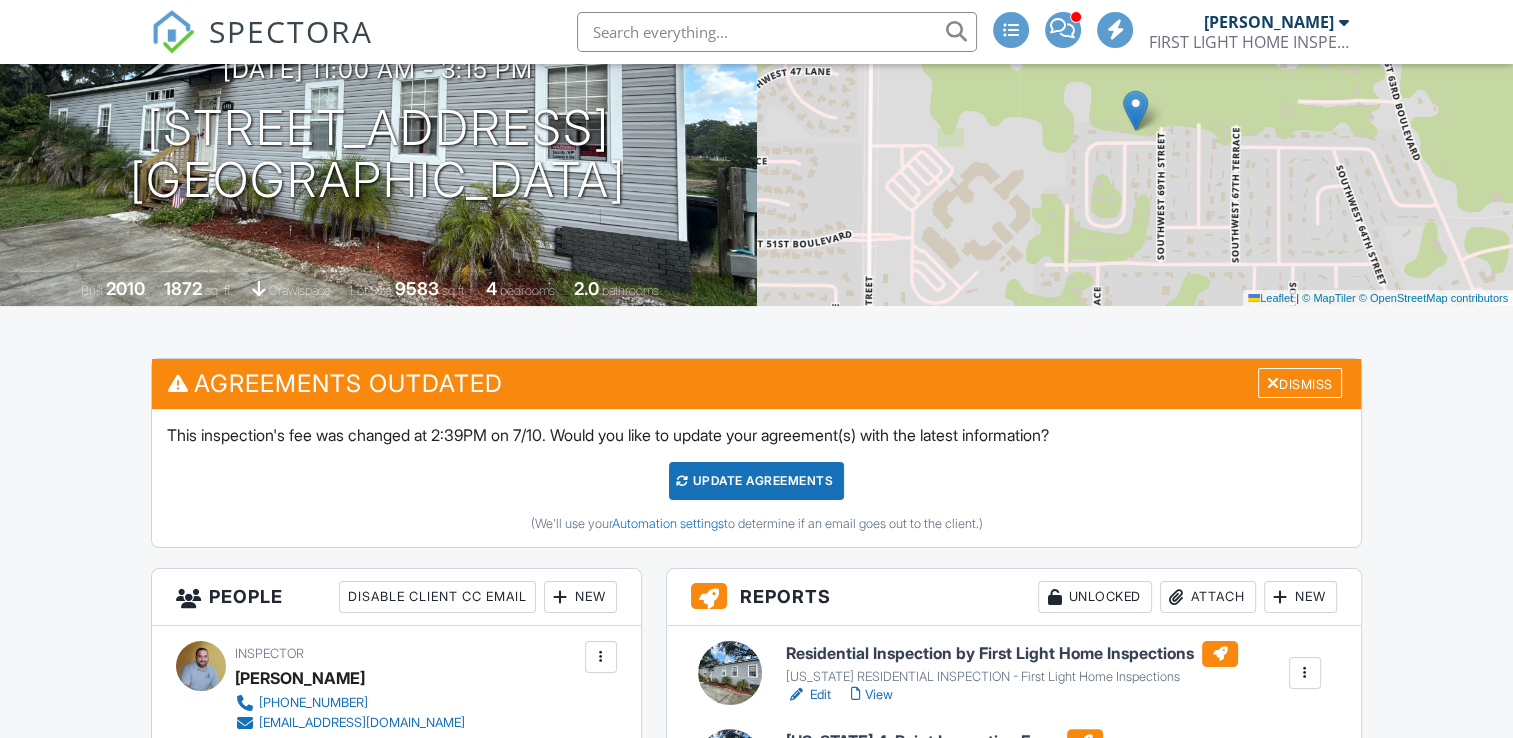 scroll, scrollTop: 602, scrollLeft: 0, axis: vertical 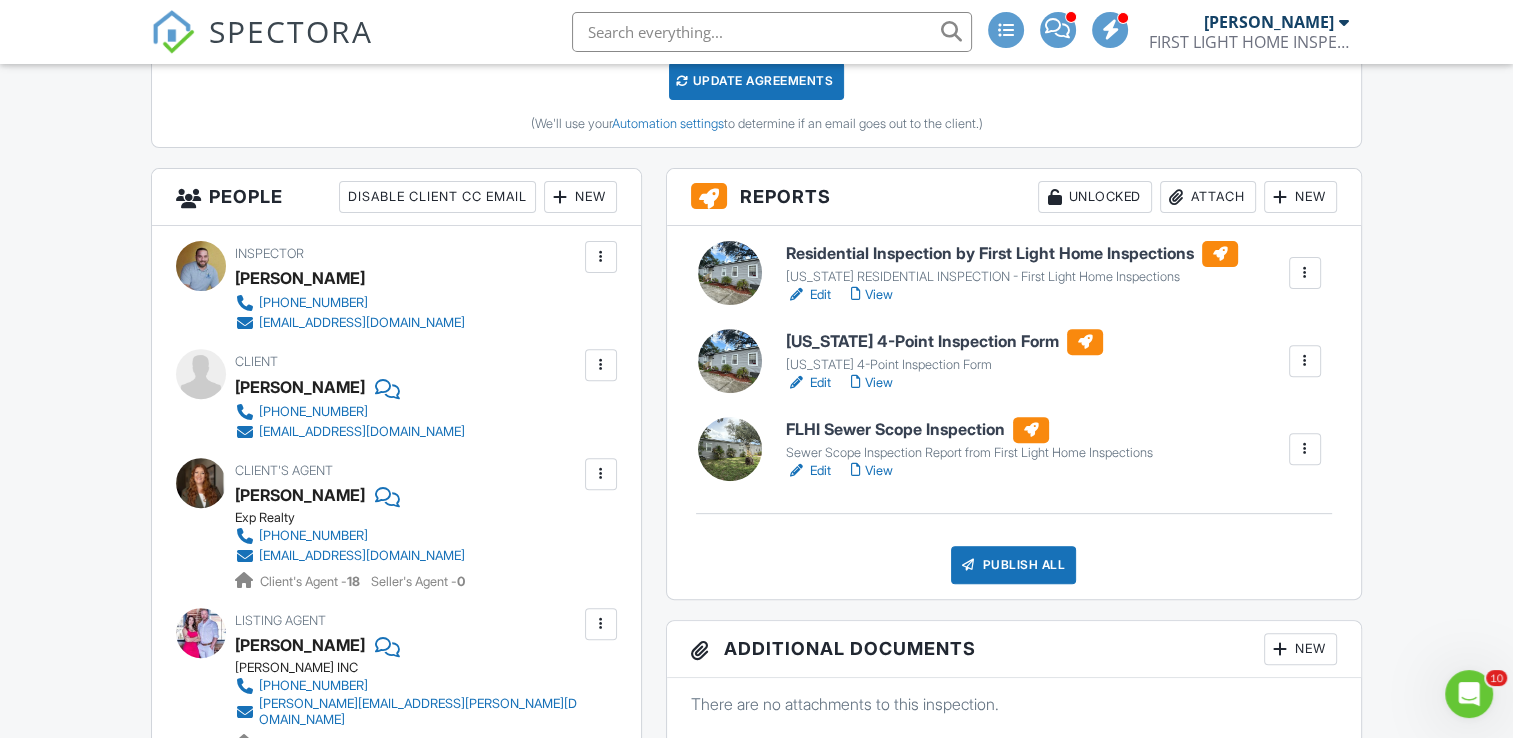 click on "View" at bounding box center [872, 295] 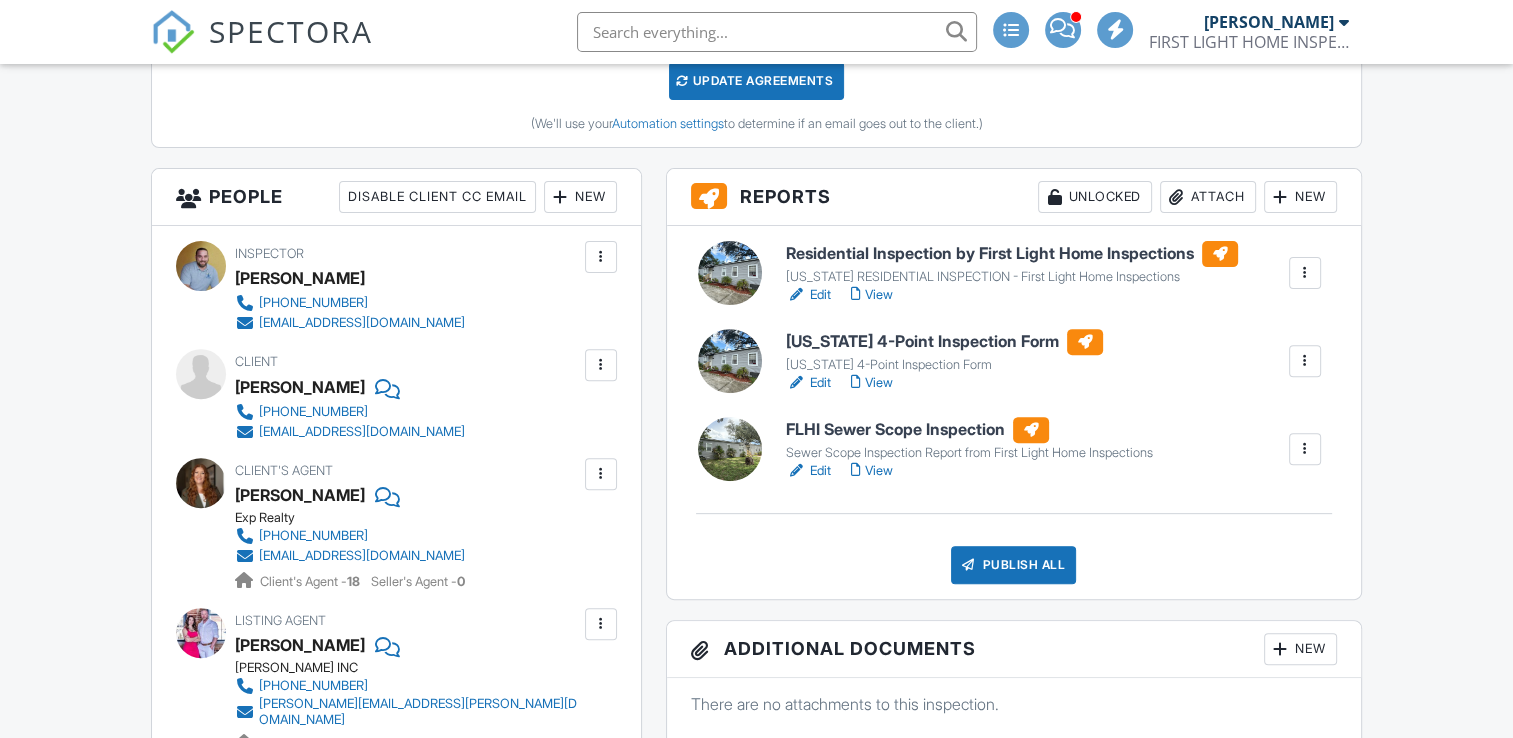 scroll, scrollTop: 628, scrollLeft: 0, axis: vertical 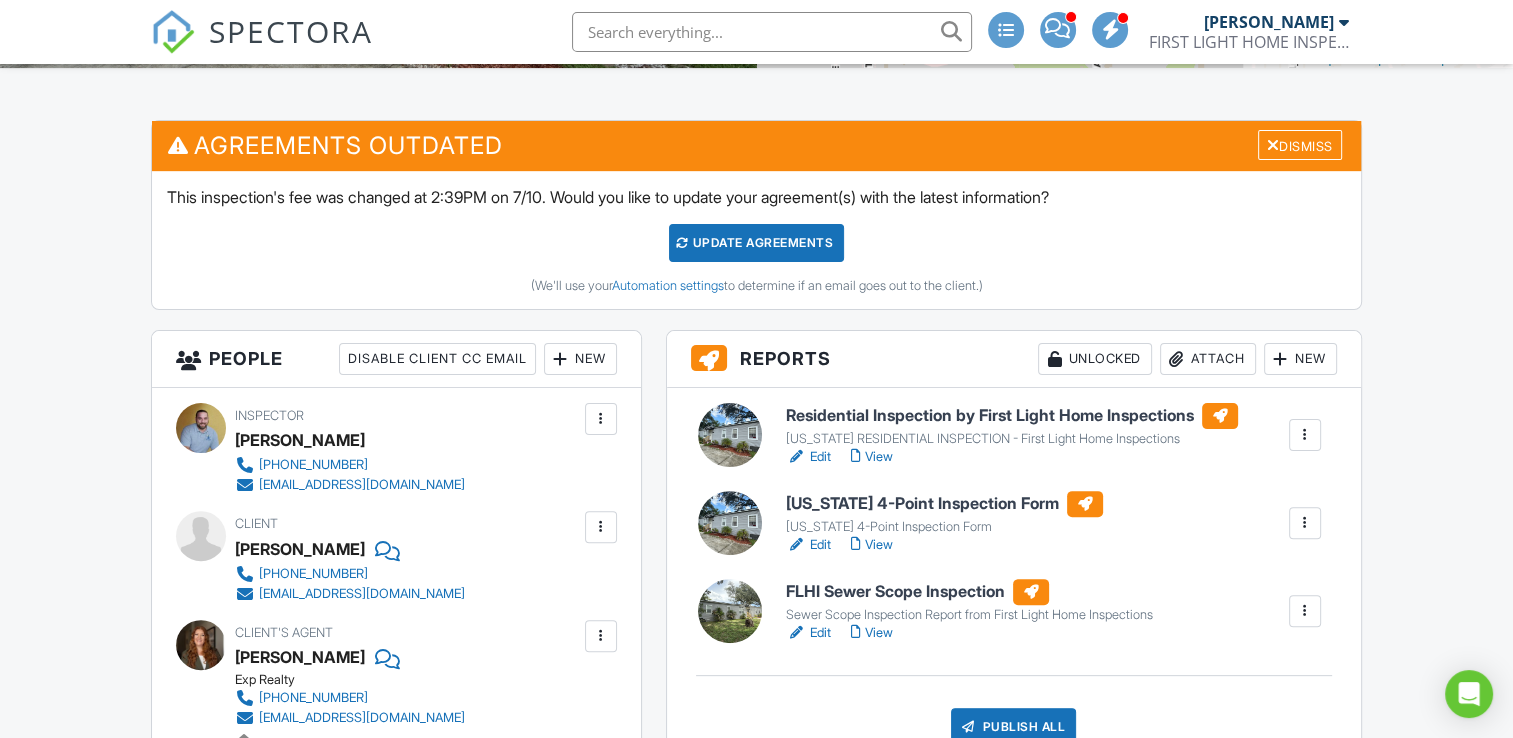 click on "View" at bounding box center (872, 545) 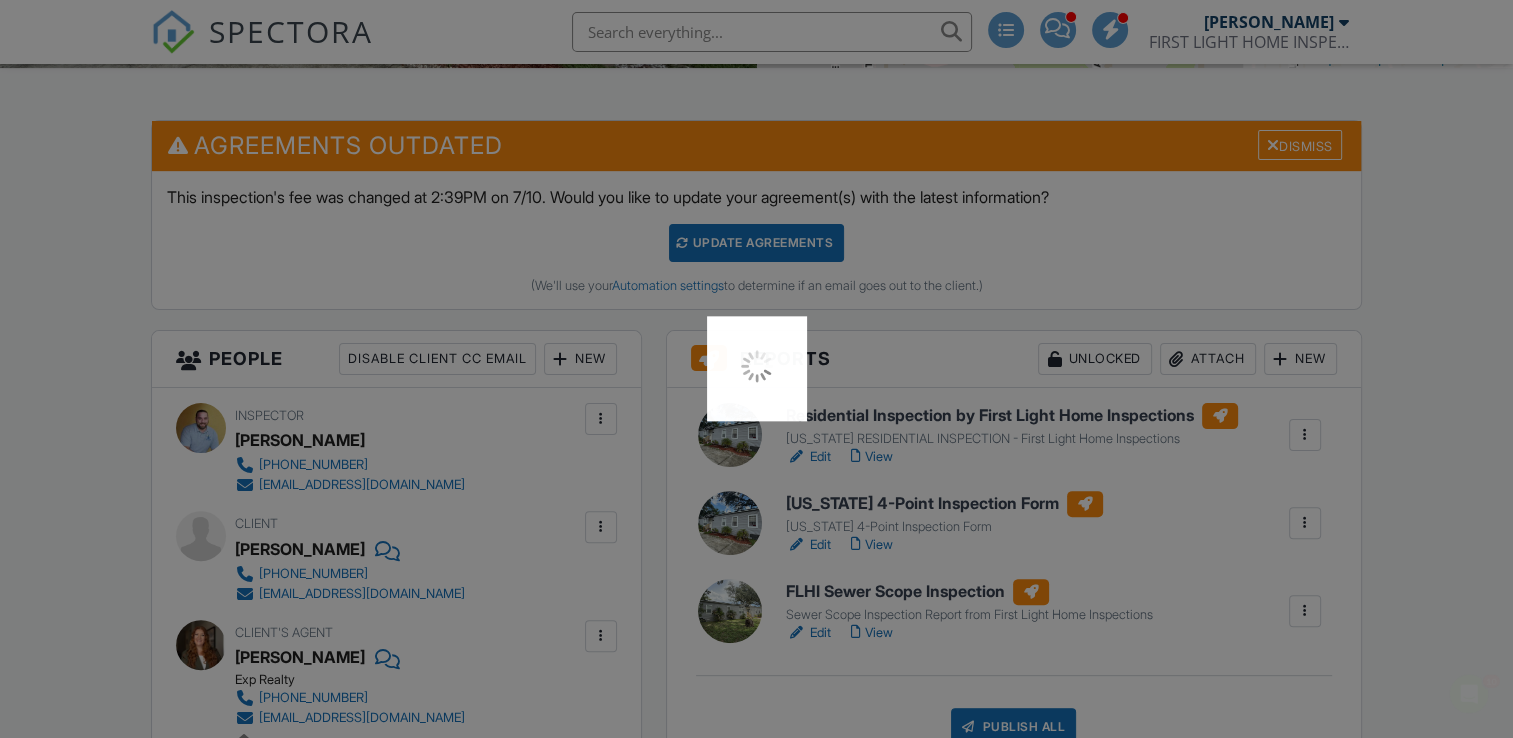 scroll, scrollTop: 0, scrollLeft: 0, axis: both 